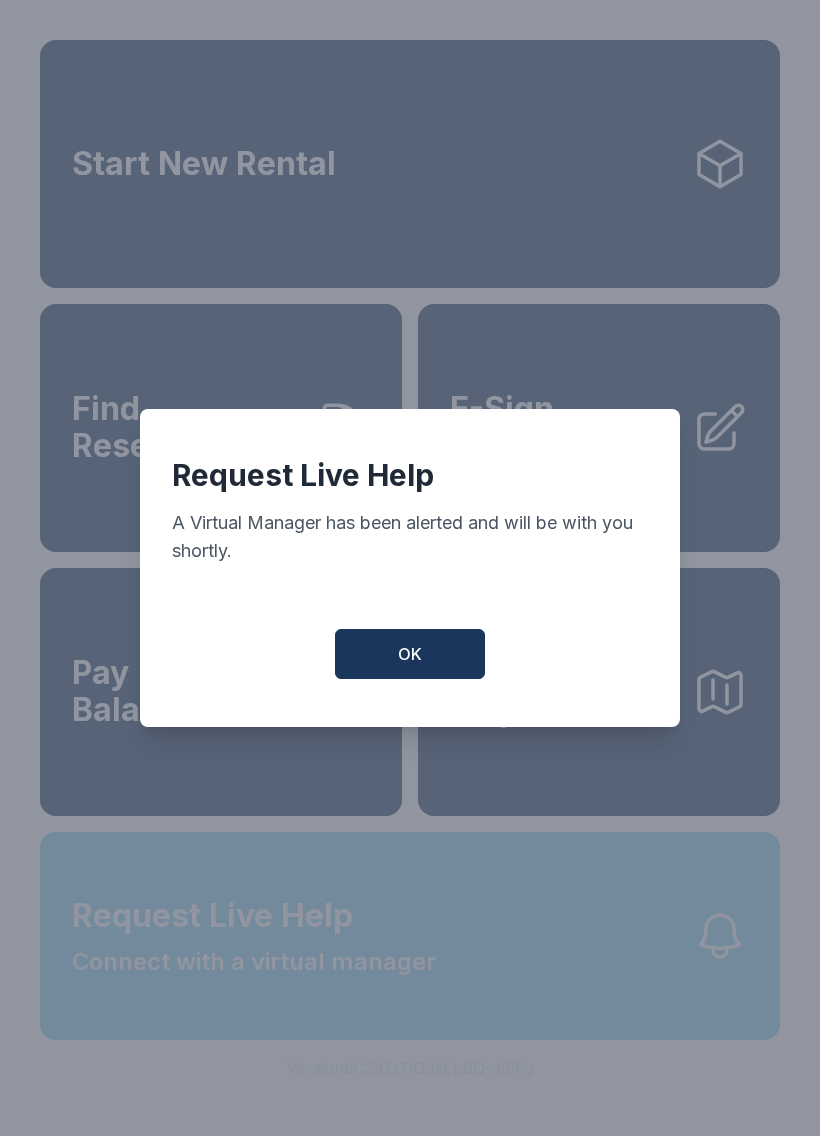 scroll, scrollTop: 0, scrollLeft: 0, axis: both 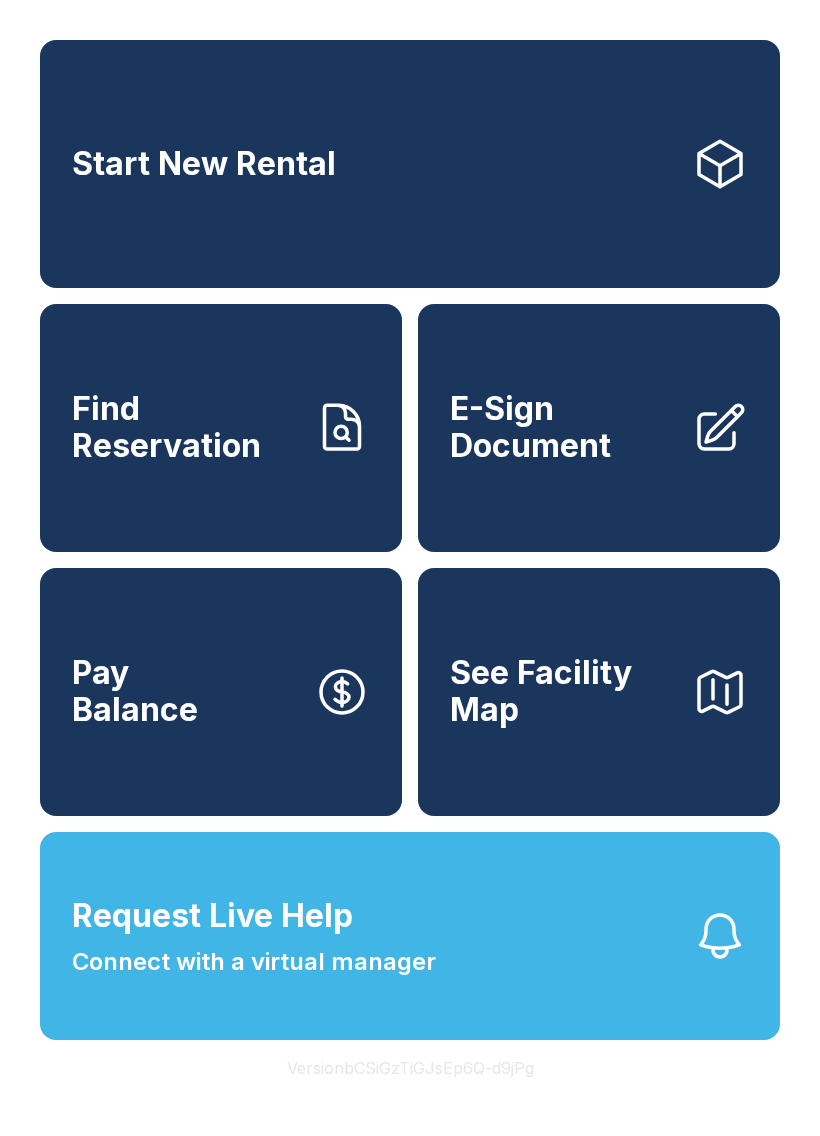 click on "Start New Rental" at bounding box center (204, 164) 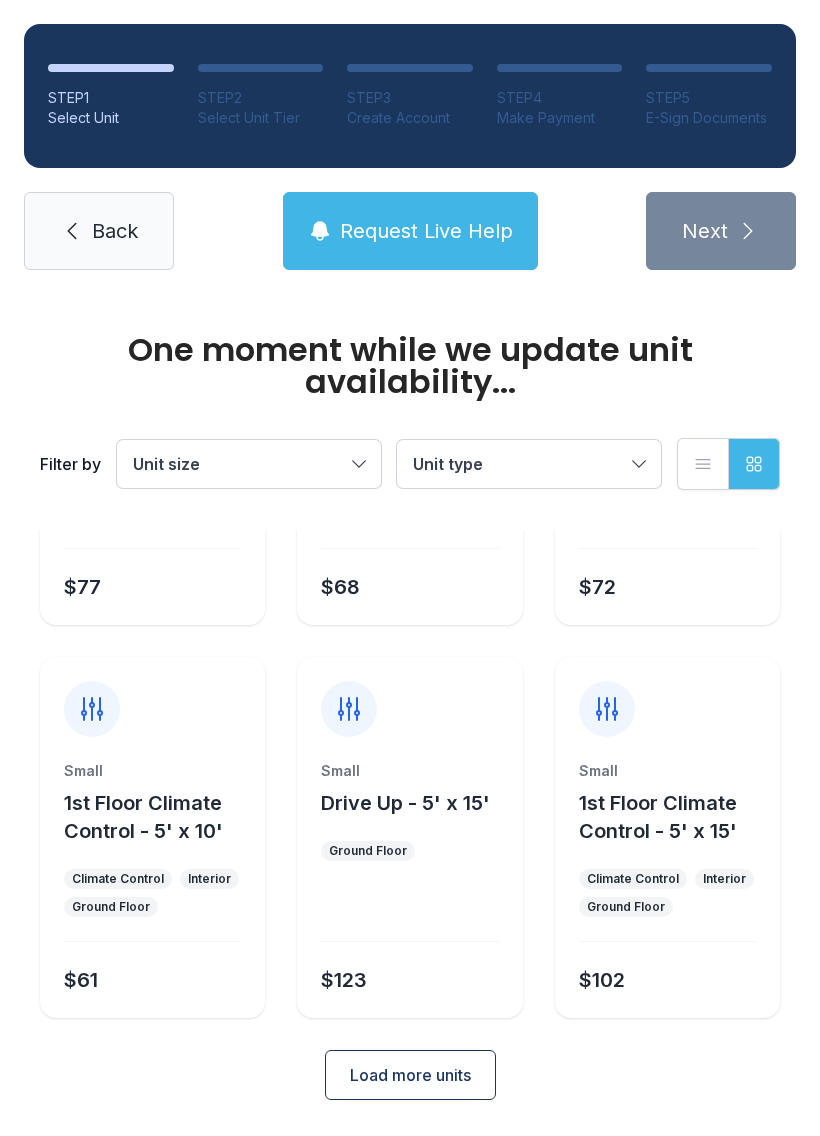 scroll, scrollTop: 238, scrollLeft: 0, axis: vertical 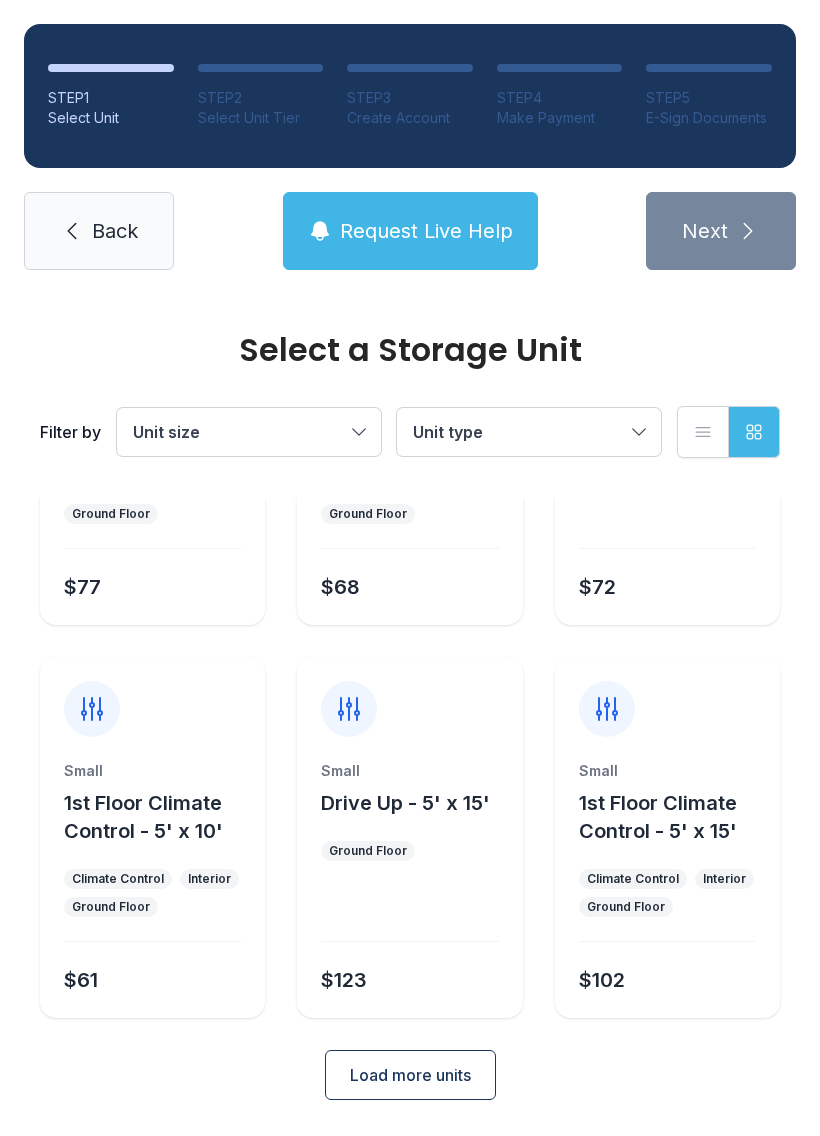 click on "Load more units" at bounding box center (410, 1075) 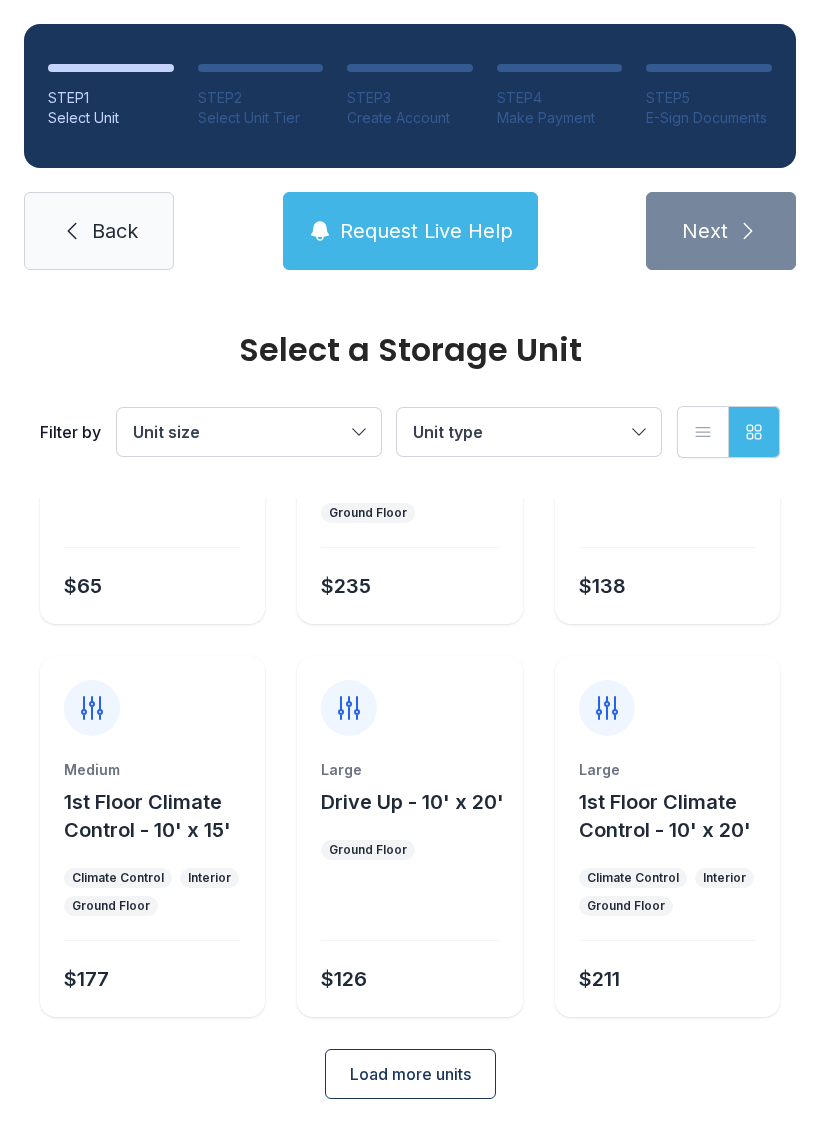 scroll, scrollTop: 1024, scrollLeft: 0, axis: vertical 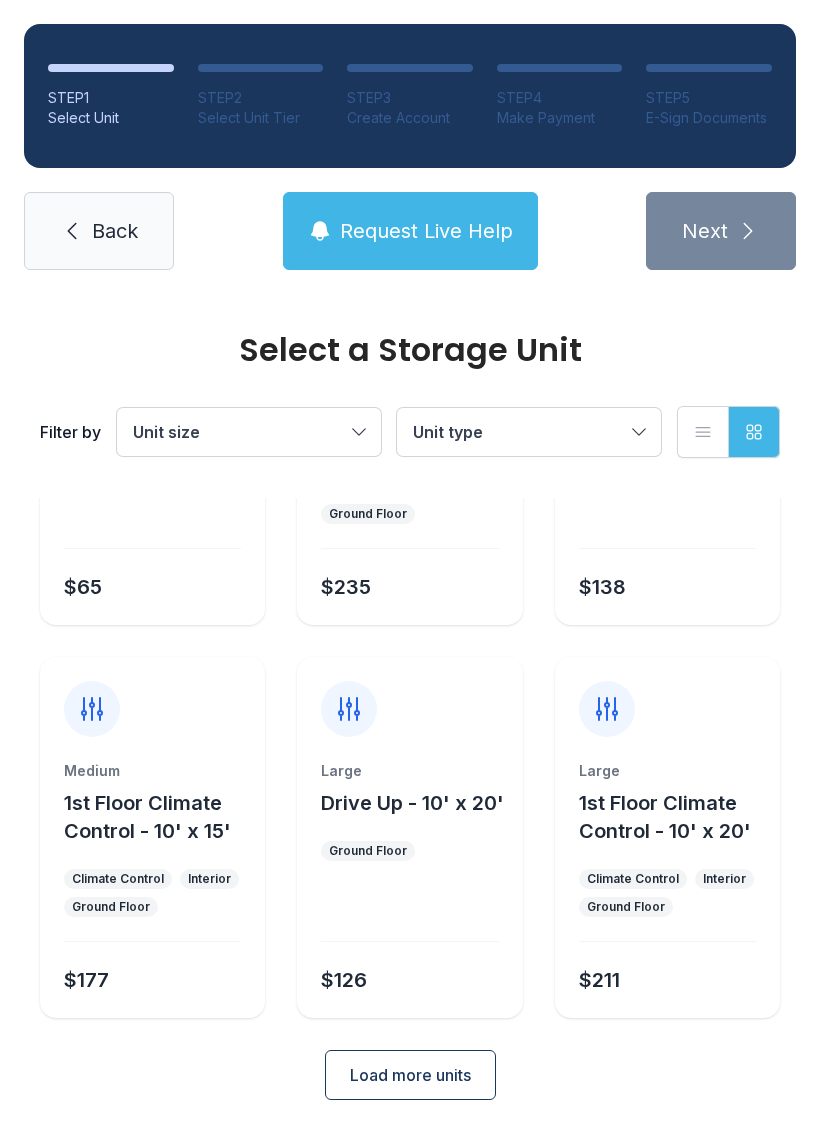 click on "Back" at bounding box center (99, 231) 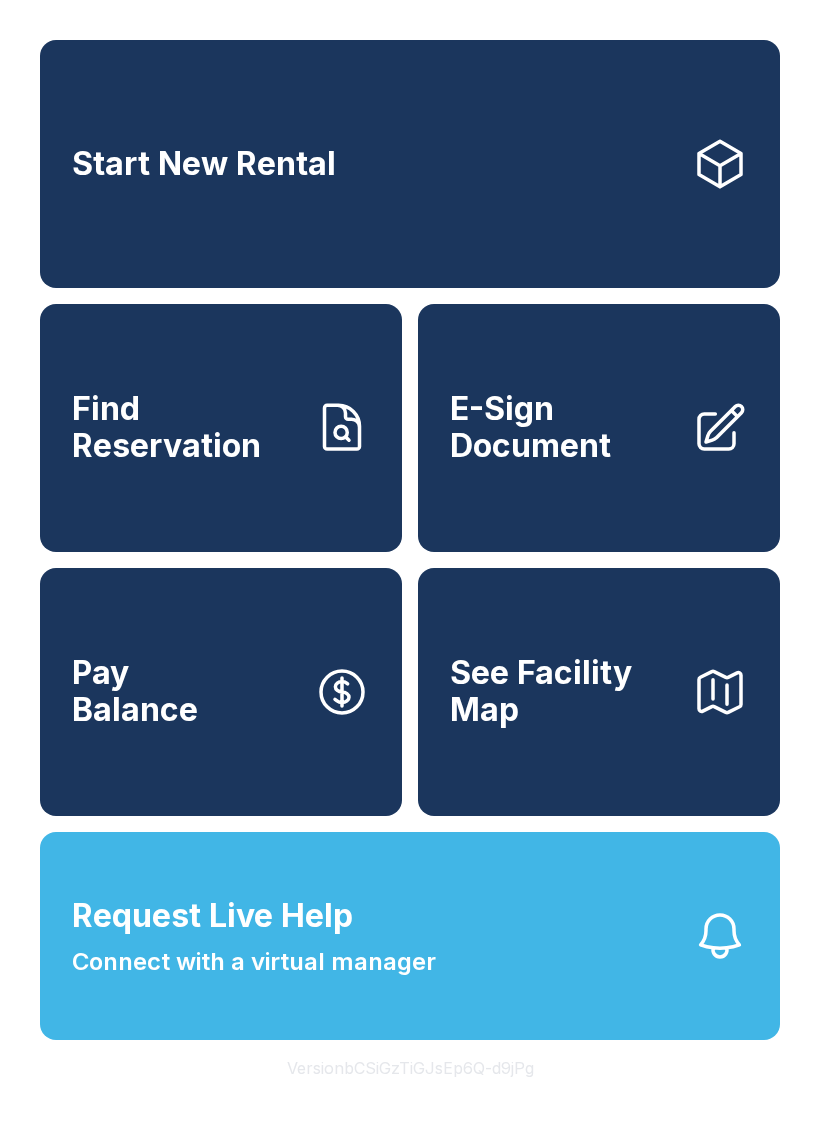 click on "Request Live Help" at bounding box center [212, 916] 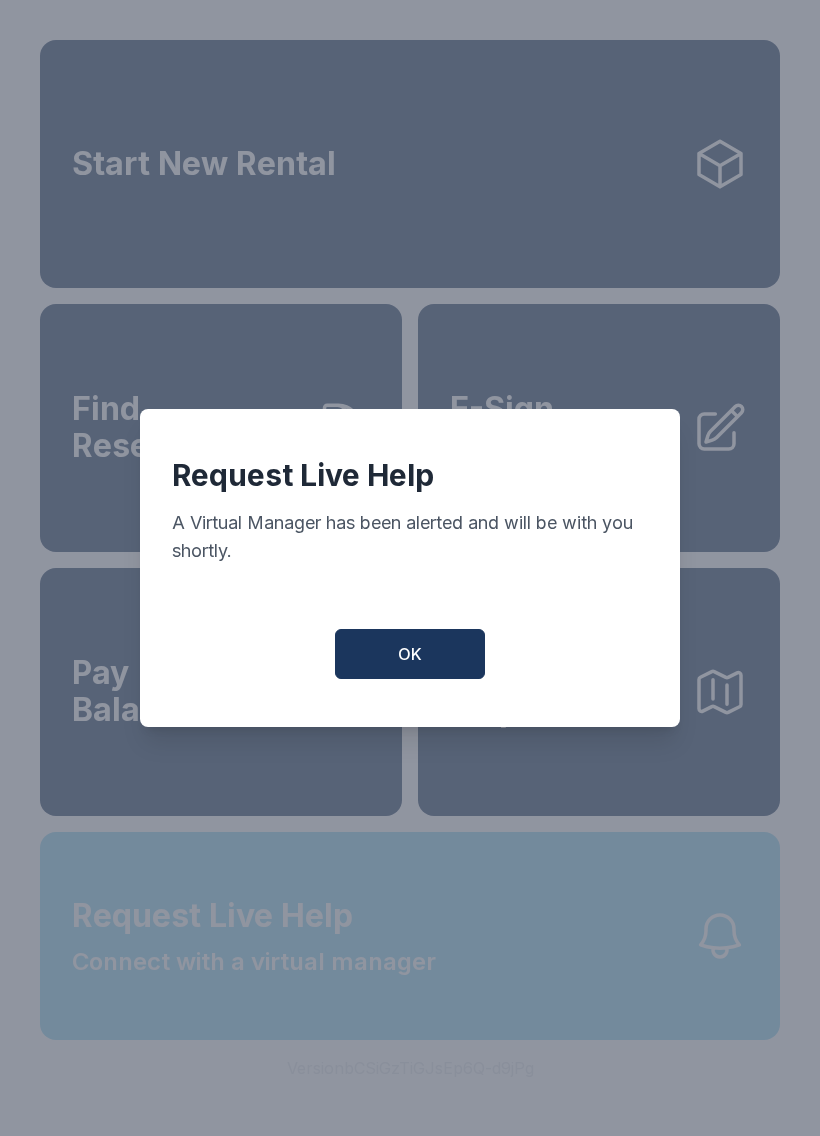 click on "OK" at bounding box center (410, 654) 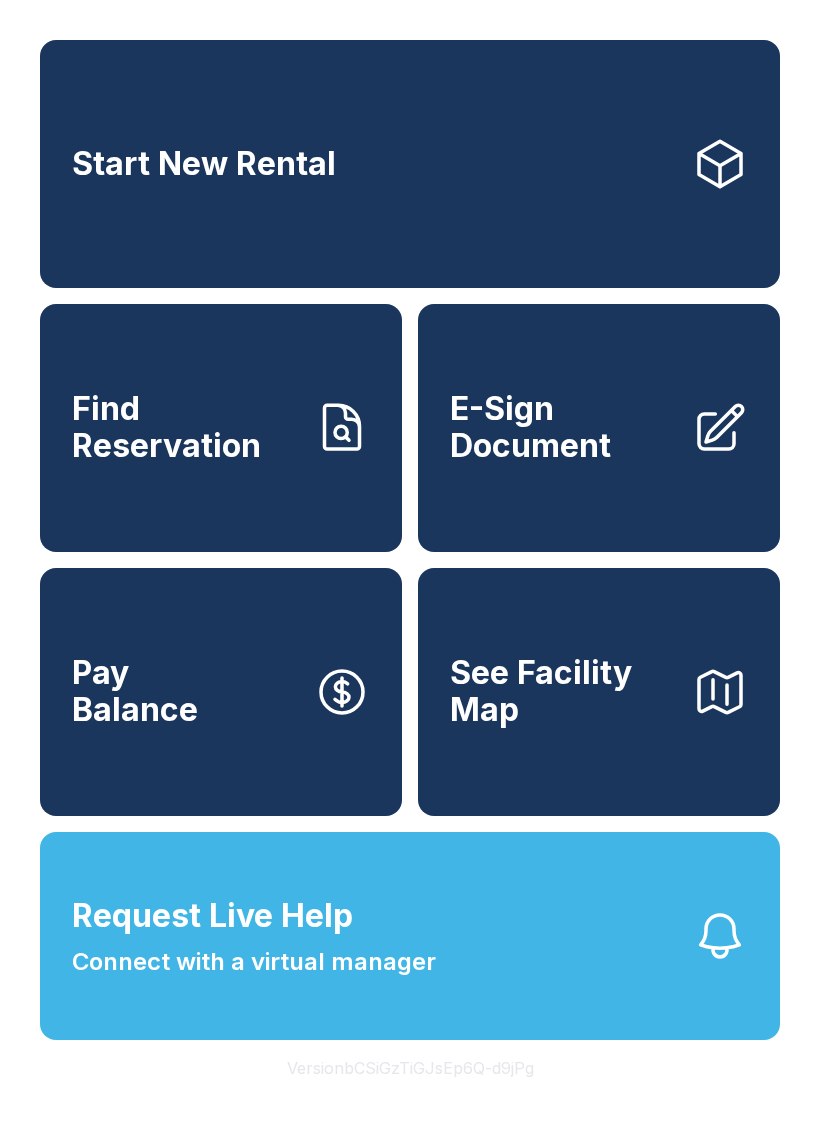 click on "Request Live Help Connect with a virtual manager" at bounding box center (254, 936) 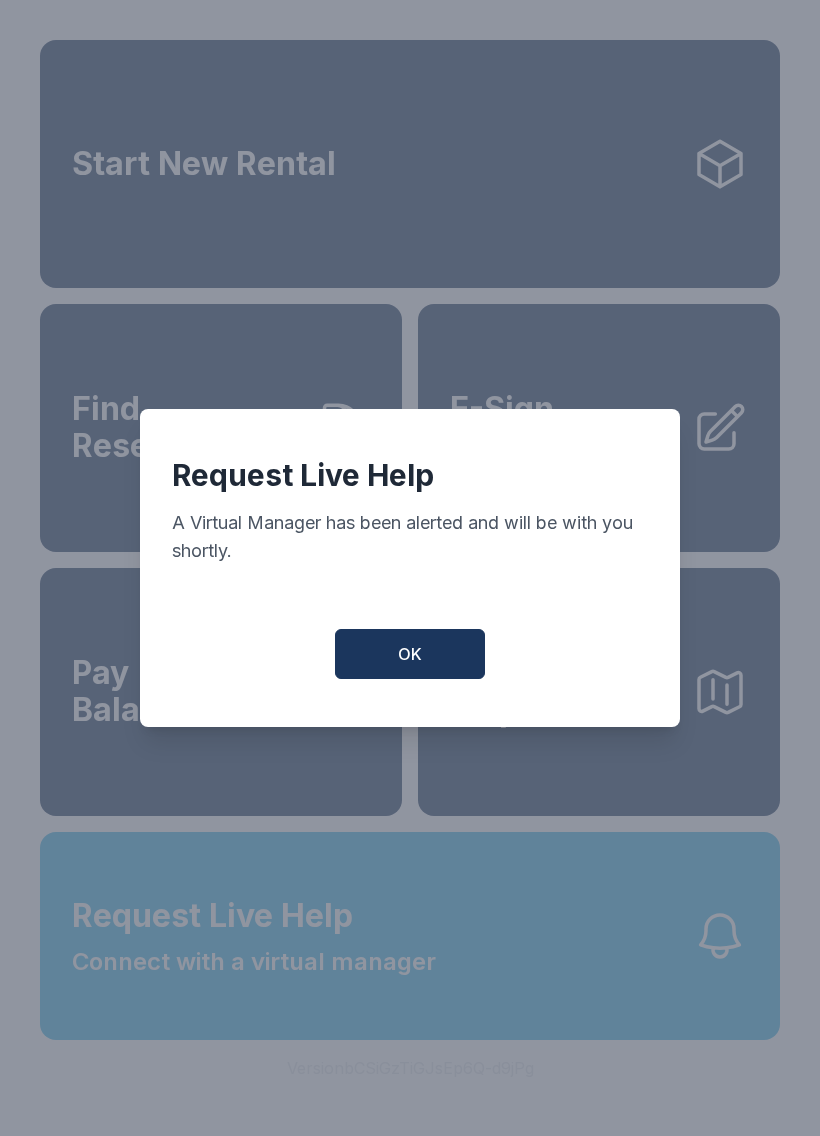click on "OK" at bounding box center [410, 654] 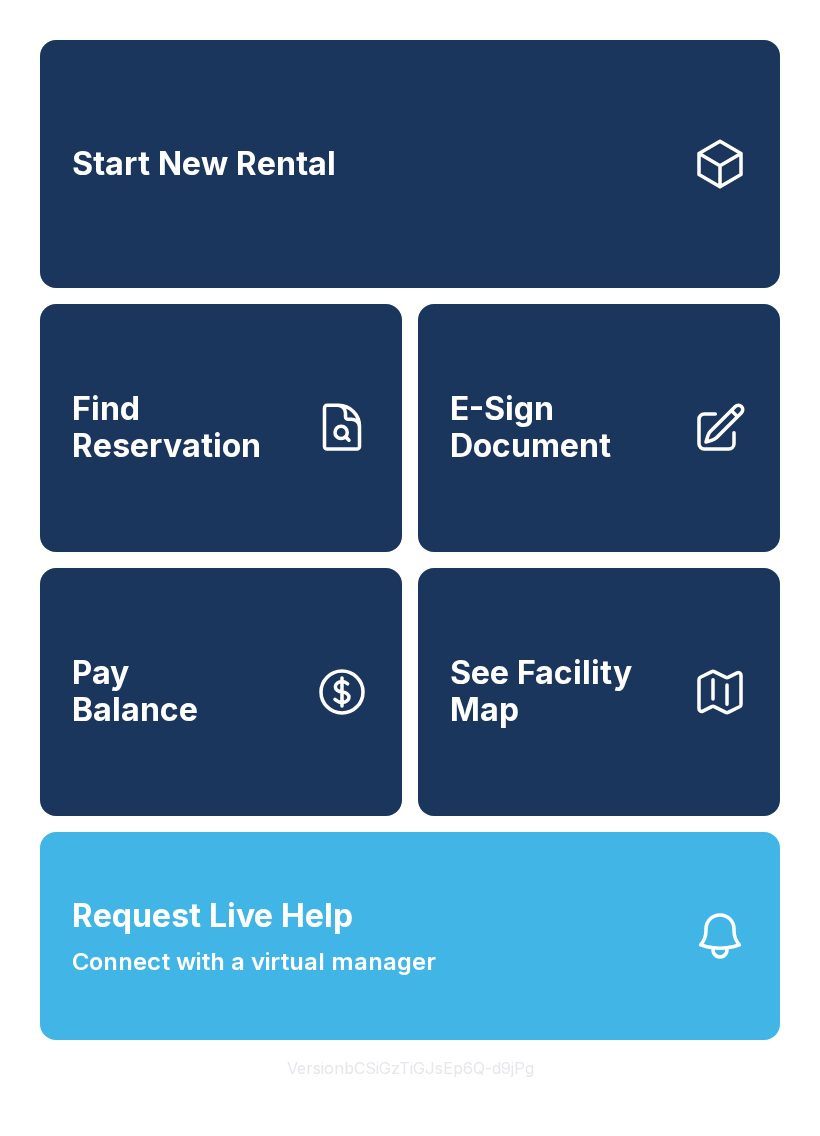 click on "Request Live Help" at bounding box center [212, 916] 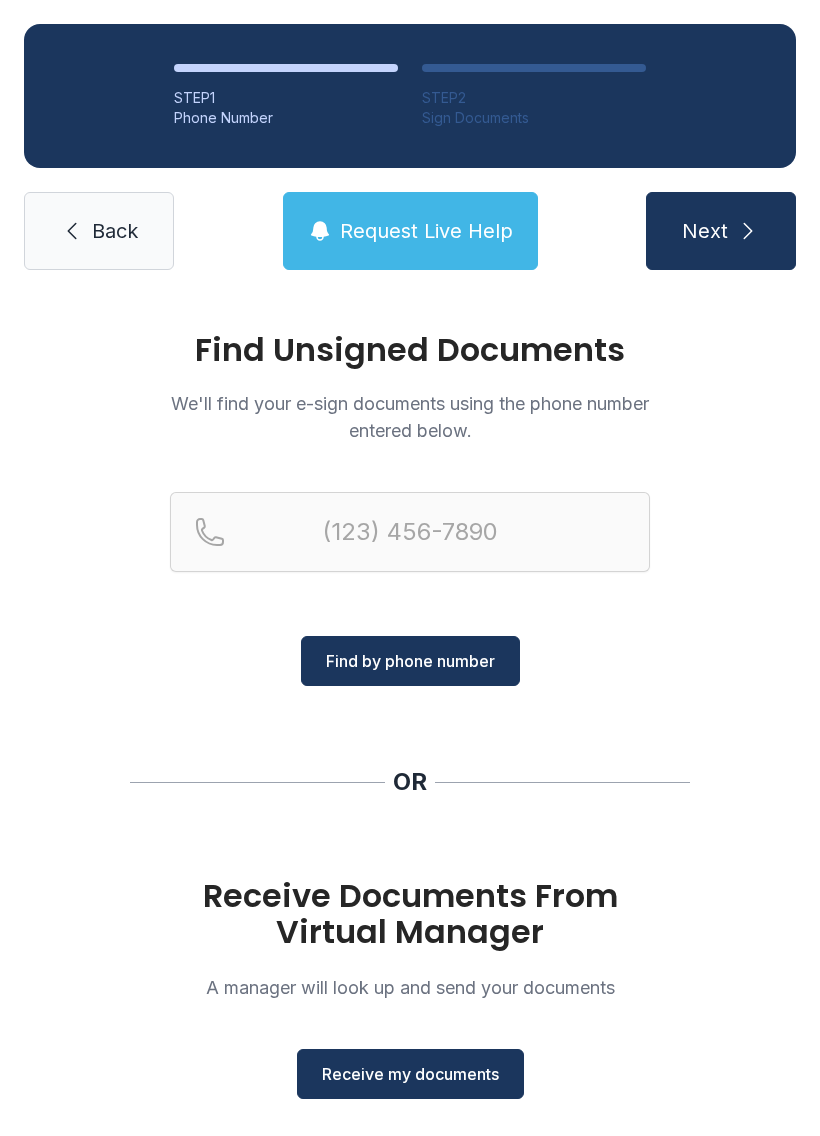 click on "Receive my documents" at bounding box center [410, 1074] 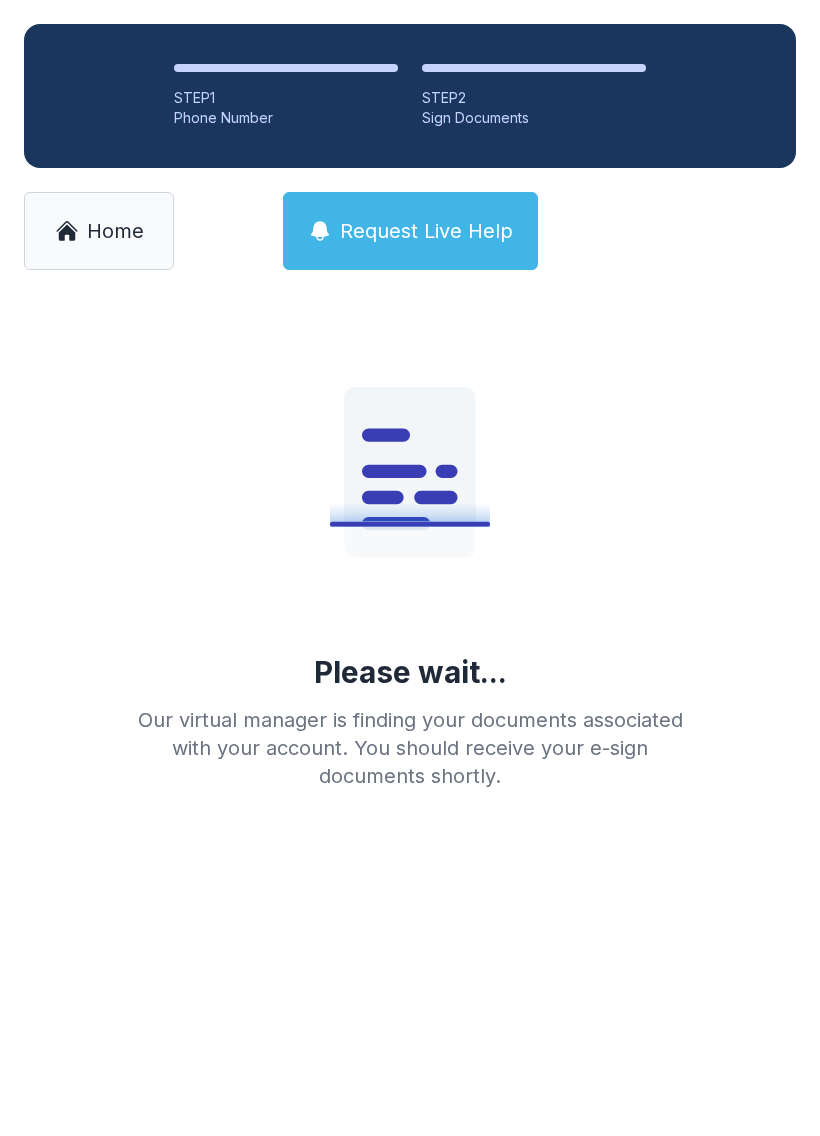 click on "STEP  1 [PHONE]" at bounding box center (286, 96) 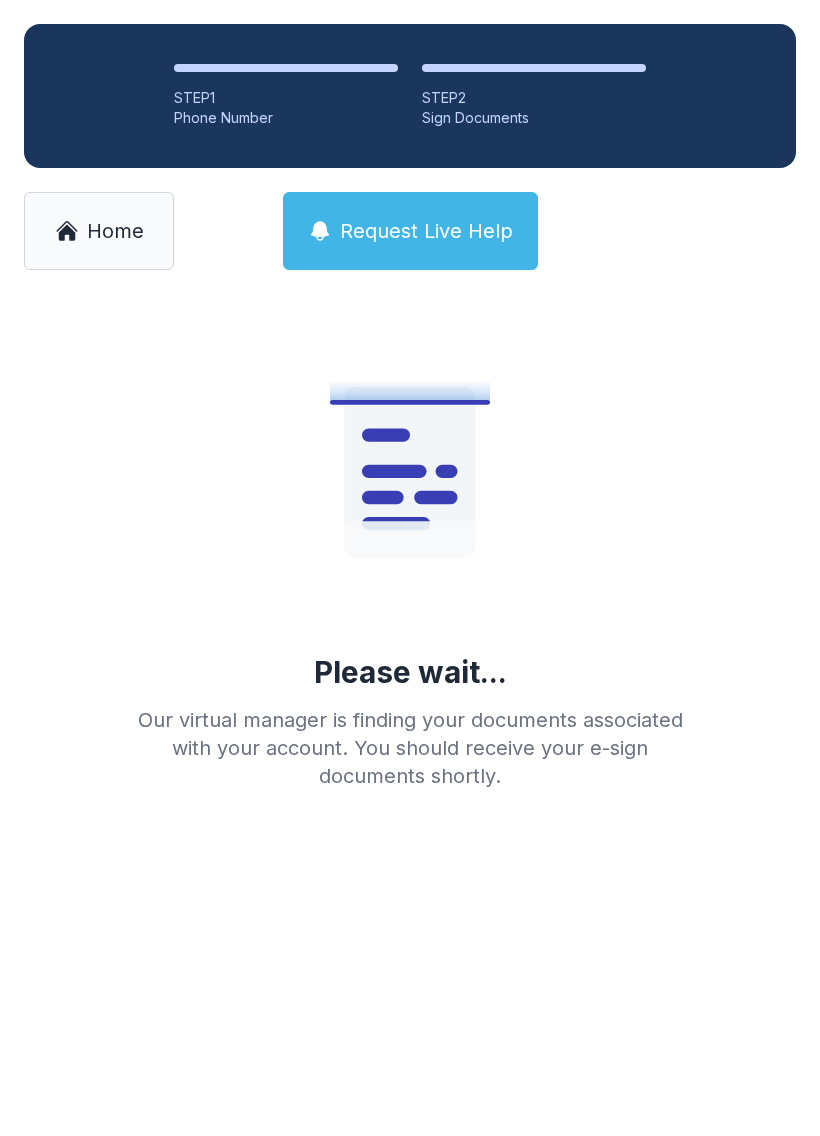 click on "STEP  1 [PHONE]" at bounding box center (286, 96) 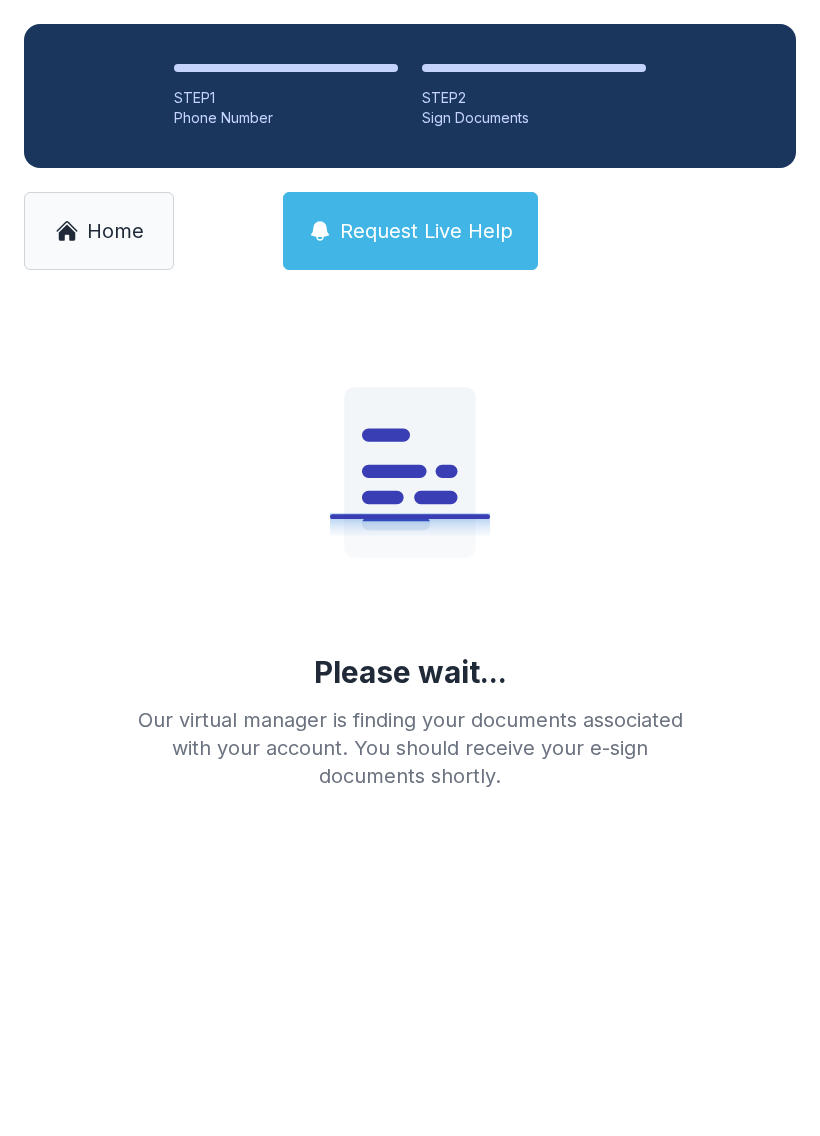 click on "Home" at bounding box center (115, 231) 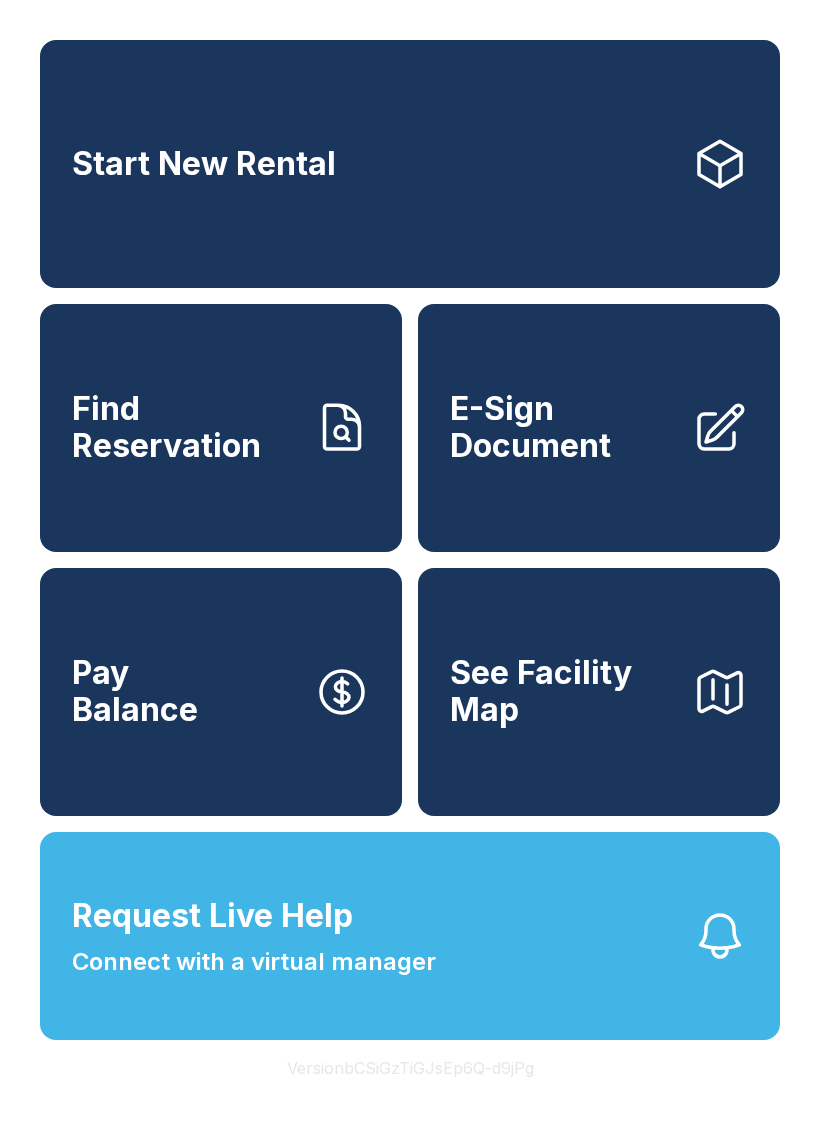 click on "E-Sign Document" at bounding box center (563, 427) 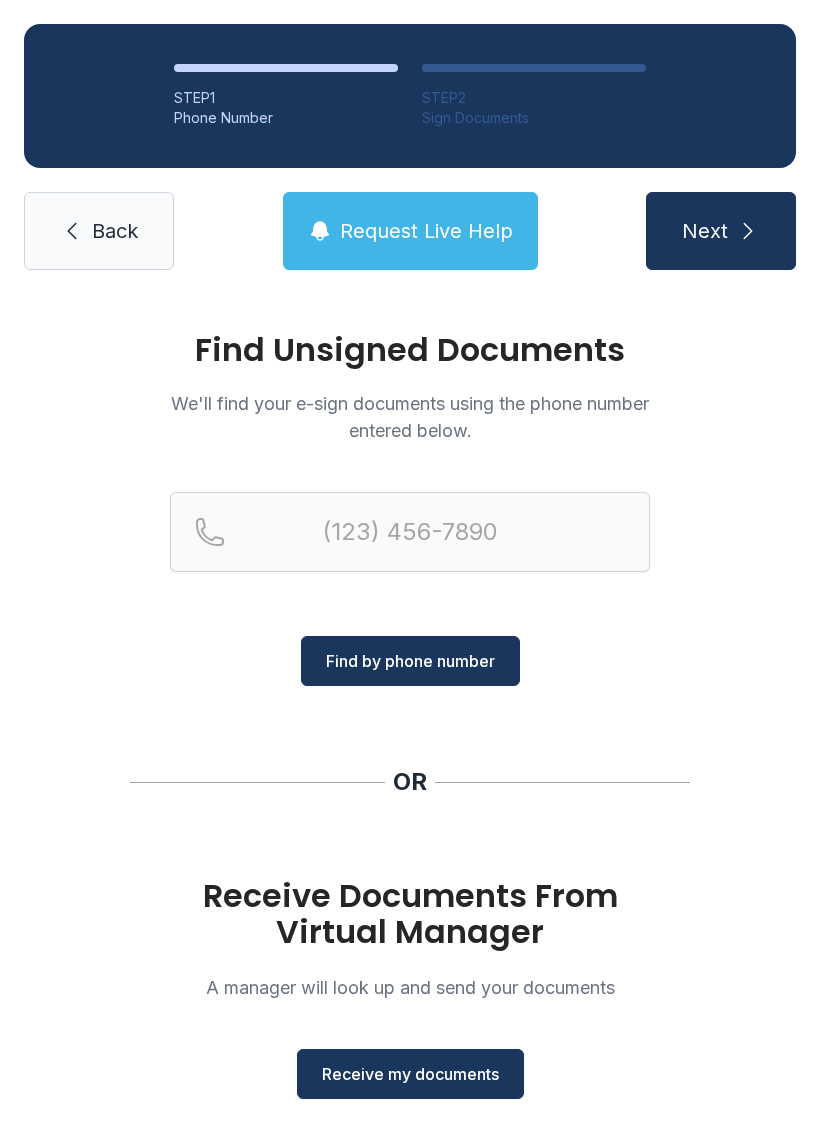click on "Receive my documents" at bounding box center (410, 1074) 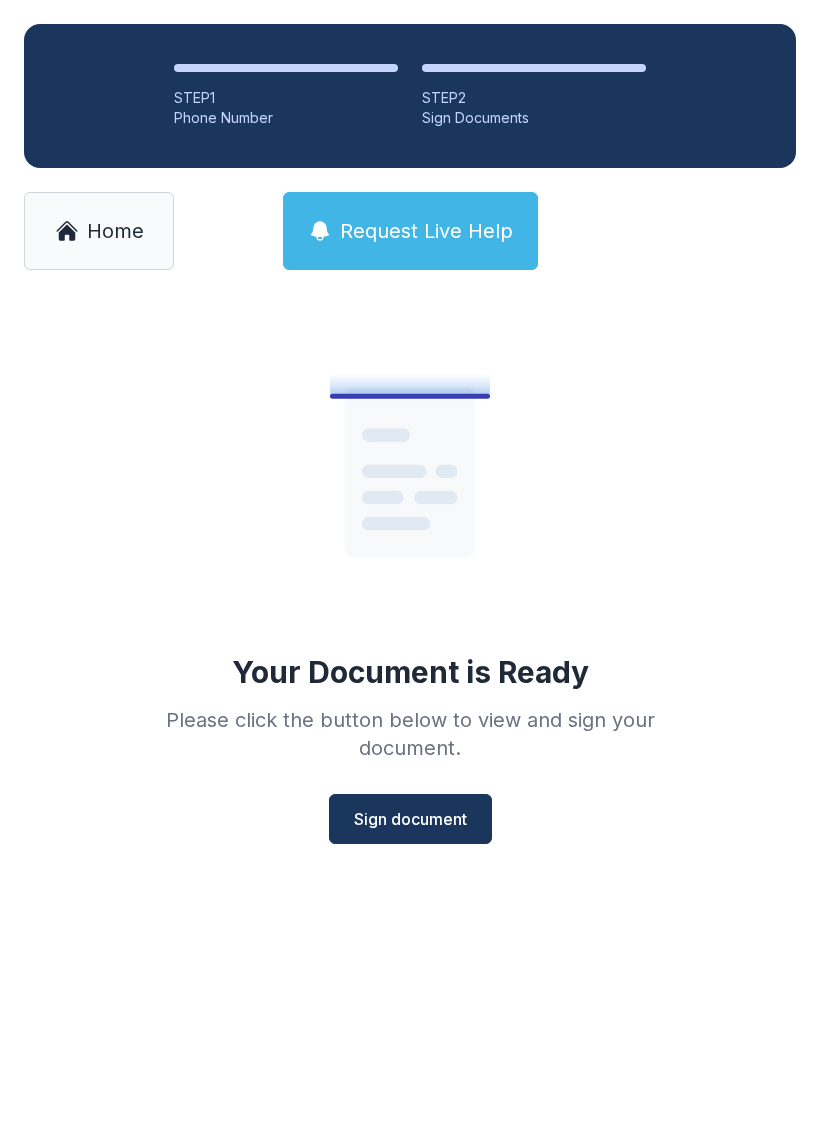 click on "Sign document" at bounding box center [410, 819] 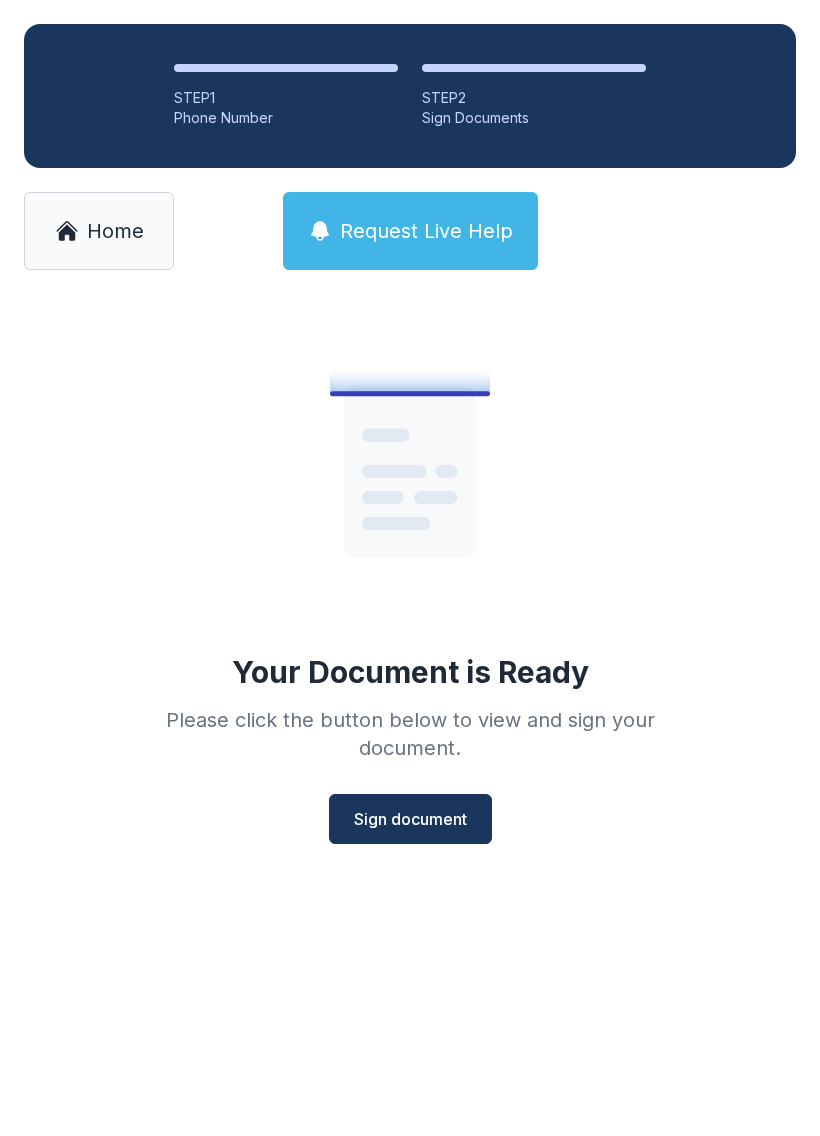 click on "Home" at bounding box center (115, 231) 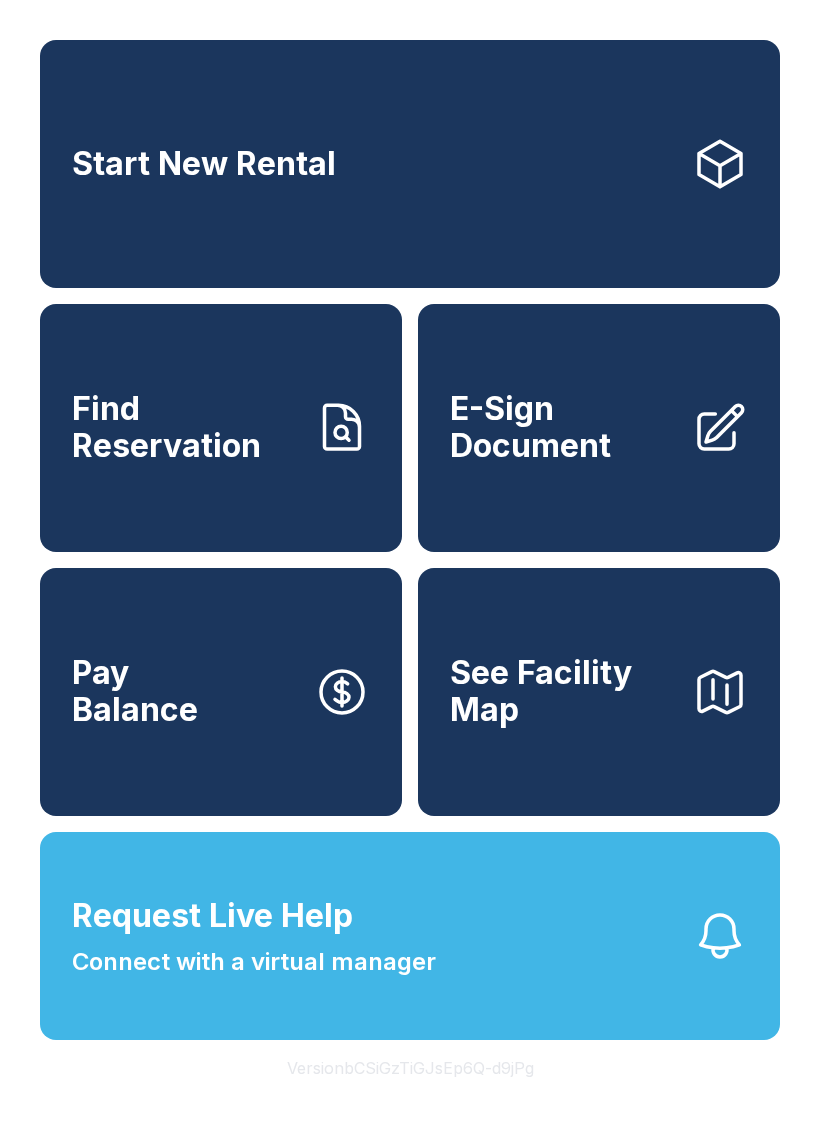 click on "Start New Rental" at bounding box center [204, 164] 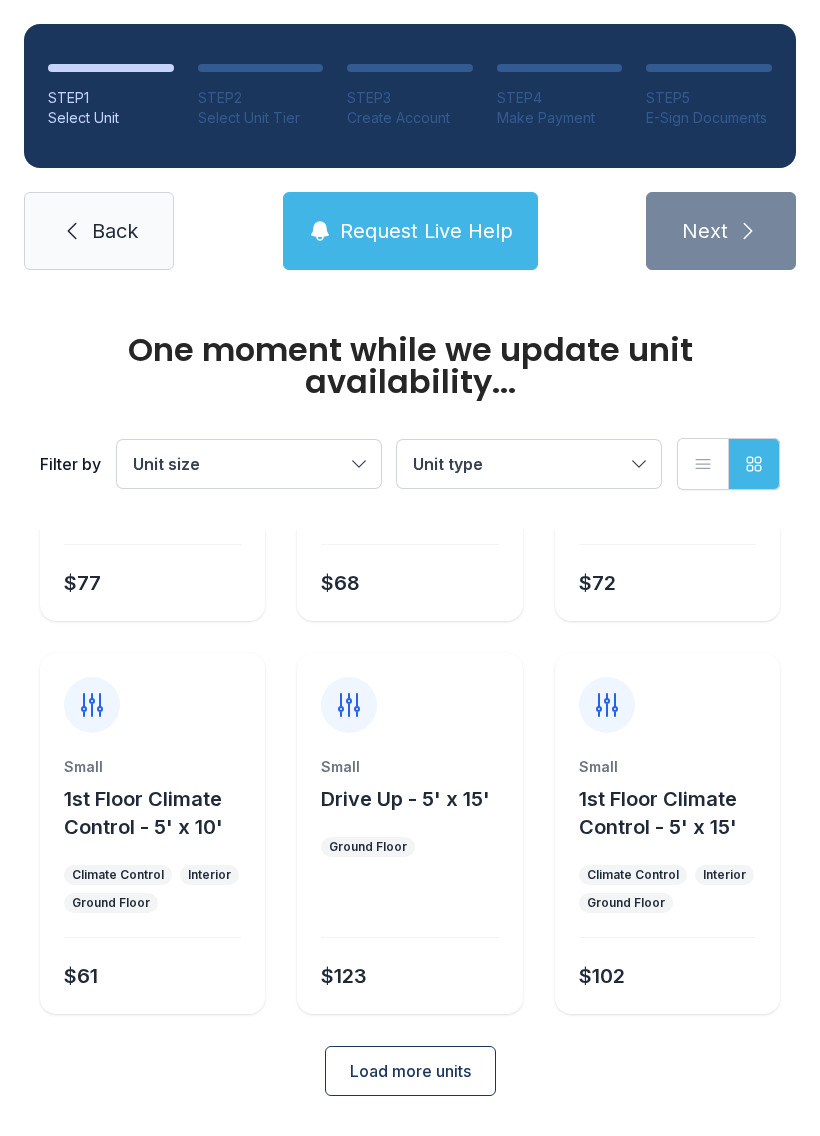 scroll, scrollTop: 270, scrollLeft: 0, axis: vertical 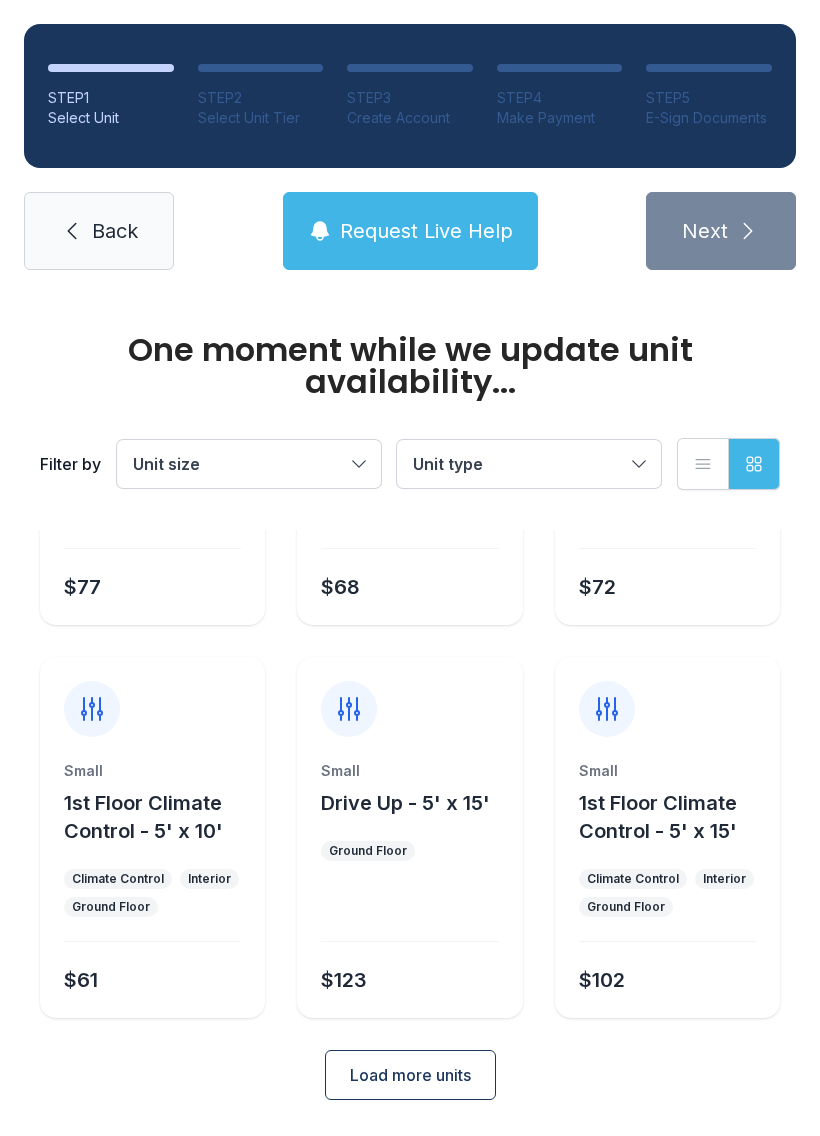 click on "Load more units" at bounding box center [410, 1075] 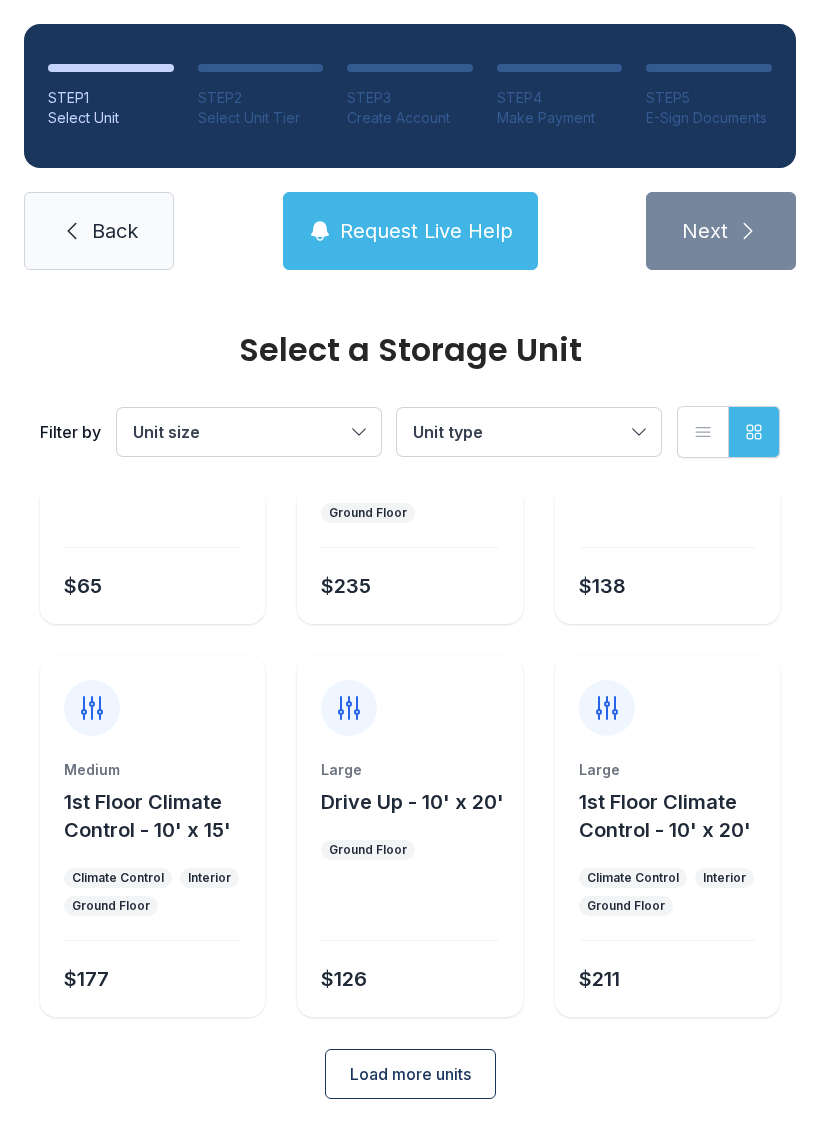scroll, scrollTop: 1024, scrollLeft: 0, axis: vertical 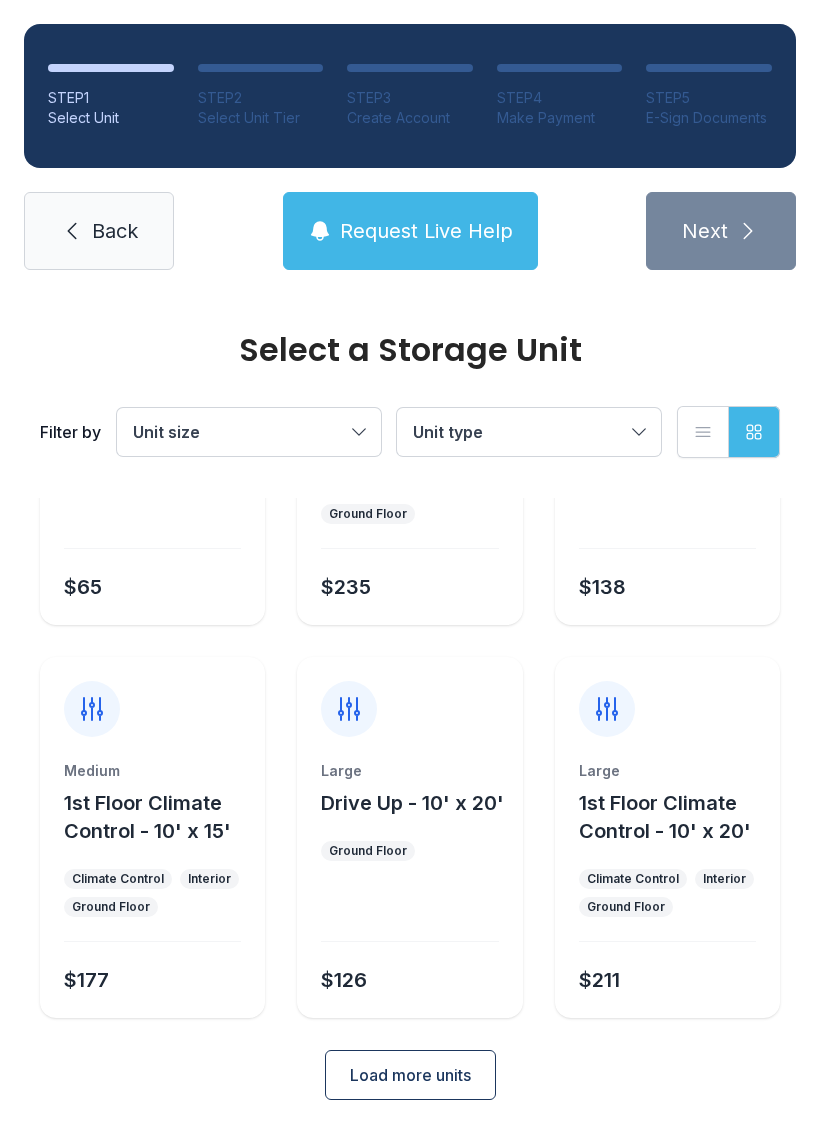 click on "Load more units" at bounding box center (410, 1075) 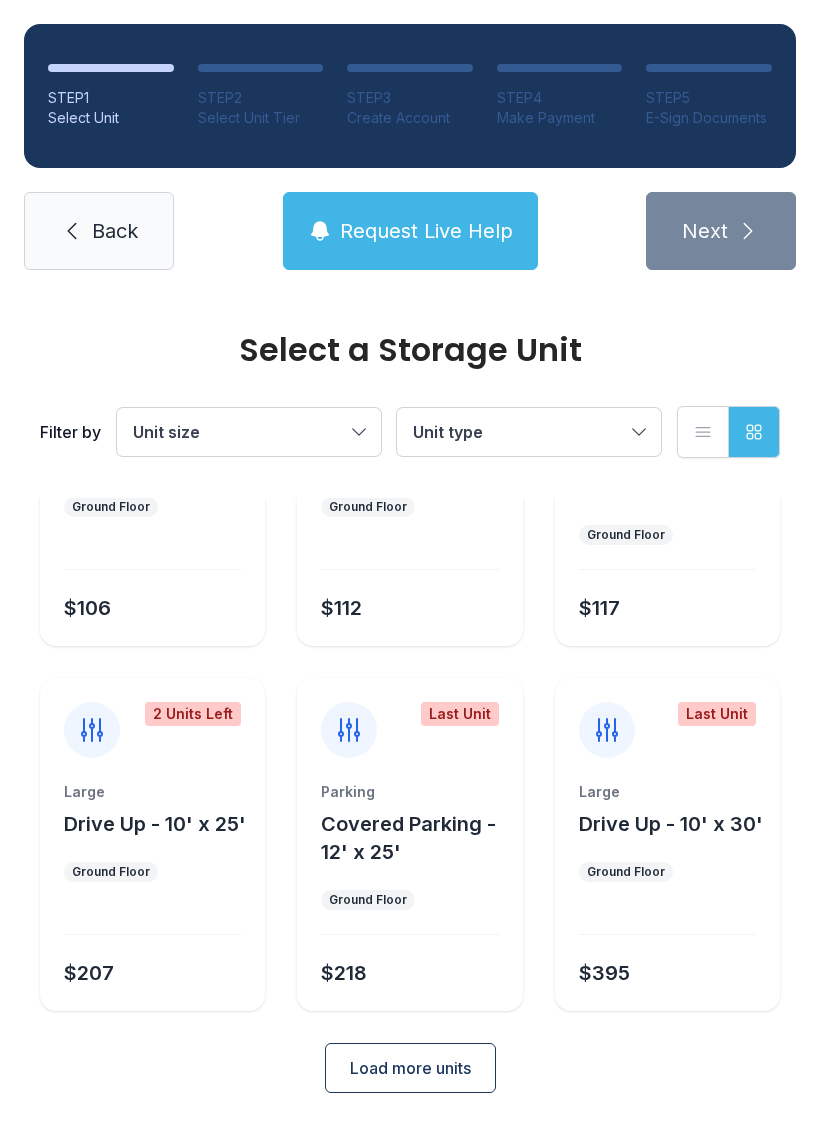 scroll, scrollTop: 1754, scrollLeft: 0, axis: vertical 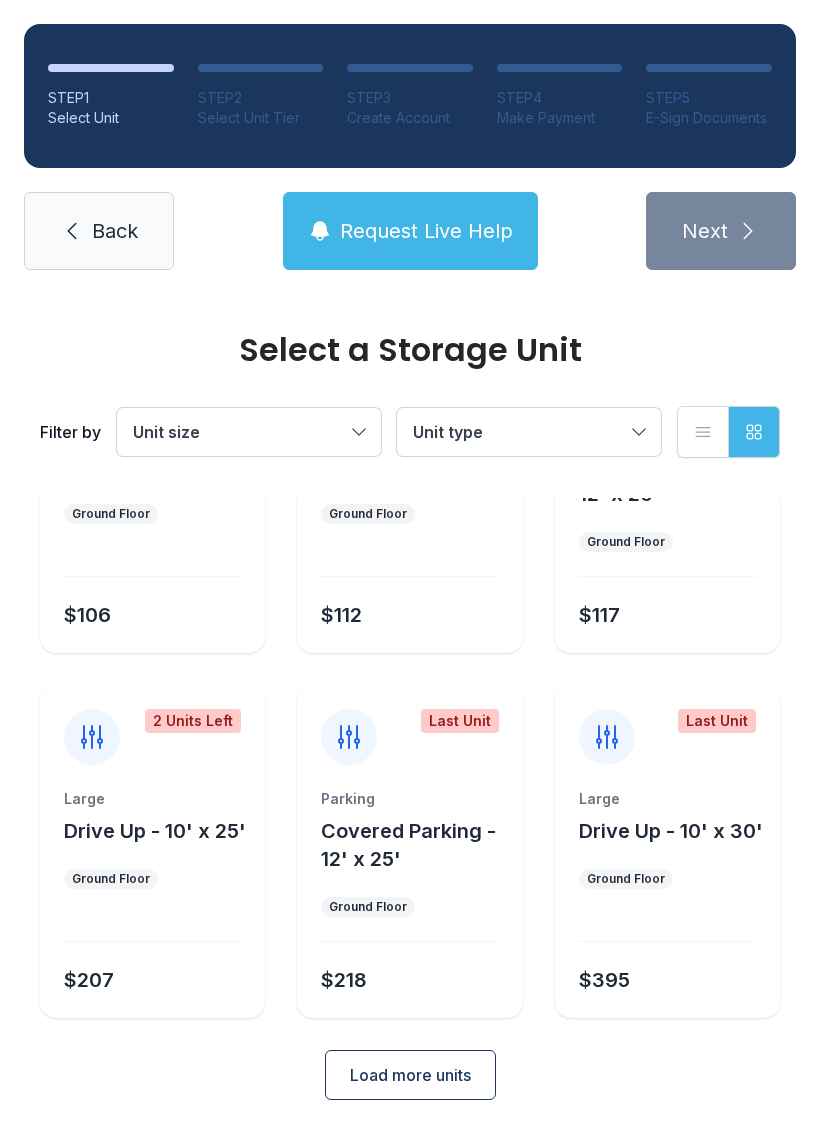 click on "Back" at bounding box center (115, 231) 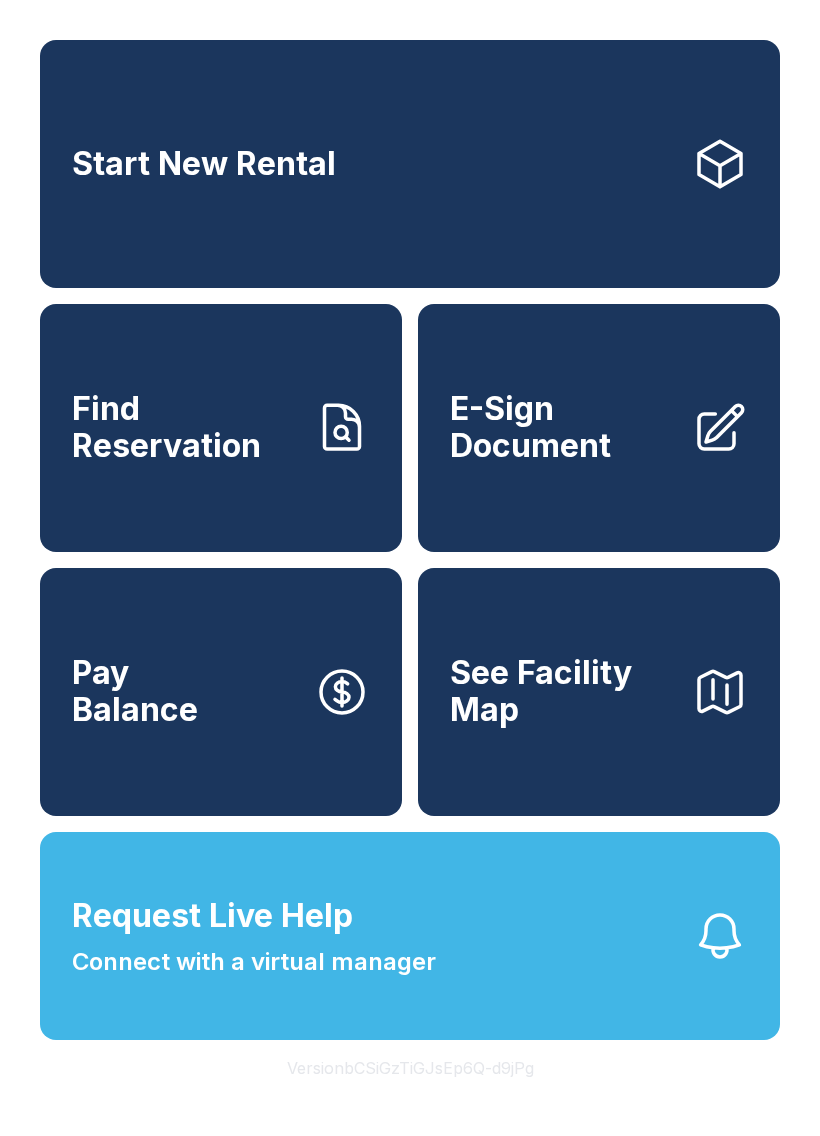 click on "Start New Rental Find Reservation E-Sign Document Pay  Balance See Facility Map Request Live Help Connect with a virtual manager Version  bCSiGzTiGJsEp6Q-d9jPg" at bounding box center (410, 568) 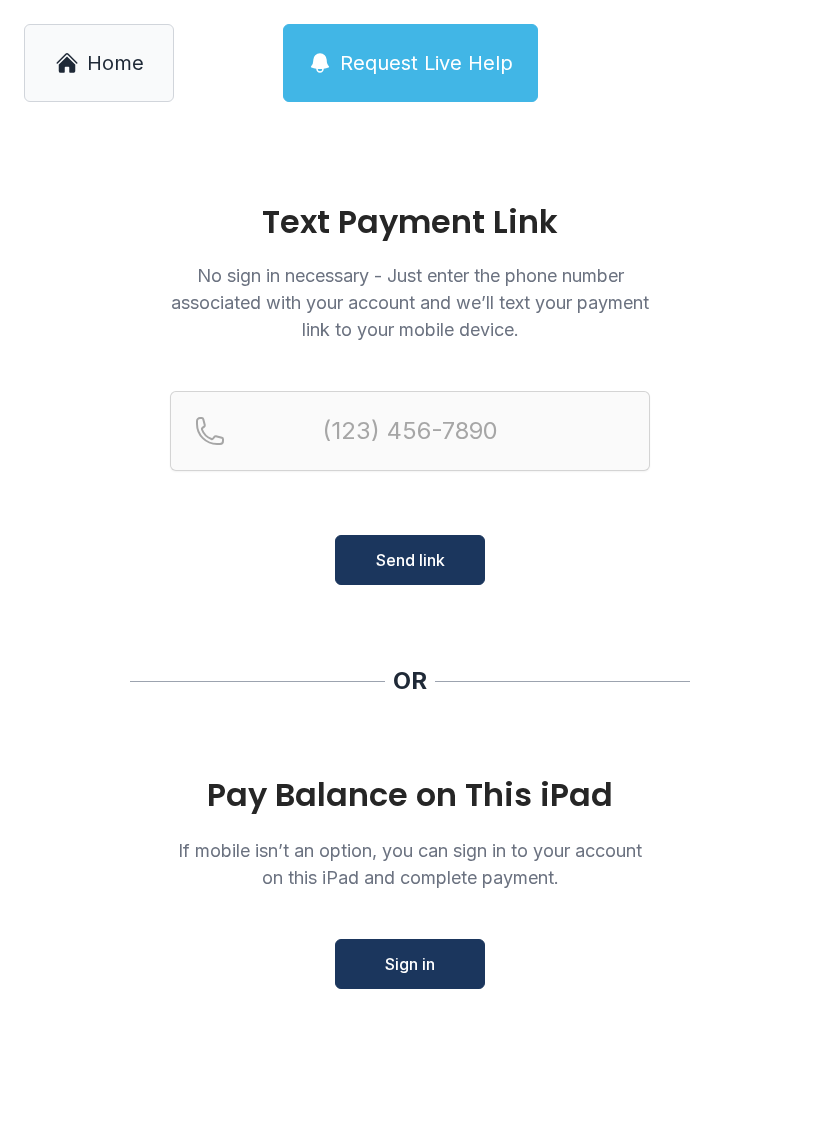 click on "Home" at bounding box center [115, 63] 